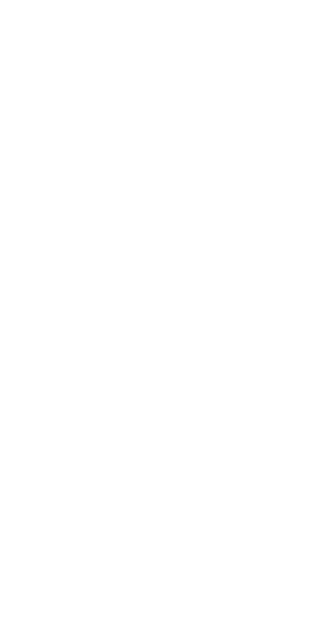 scroll, scrollTop: 0, scrollLeft: 0, axis: both 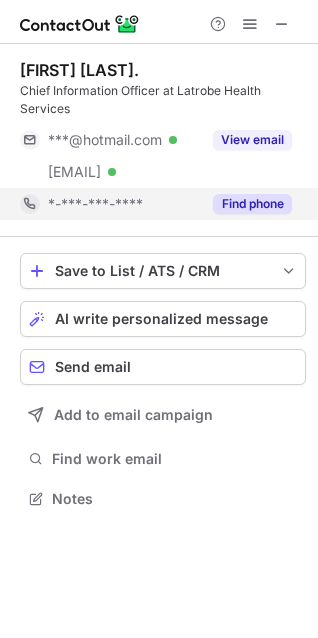 click on "Find phone" at bounding box center (252, 204) 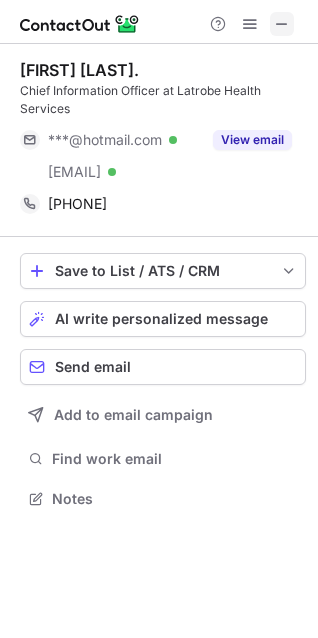 click at bounding box center (282, 24) 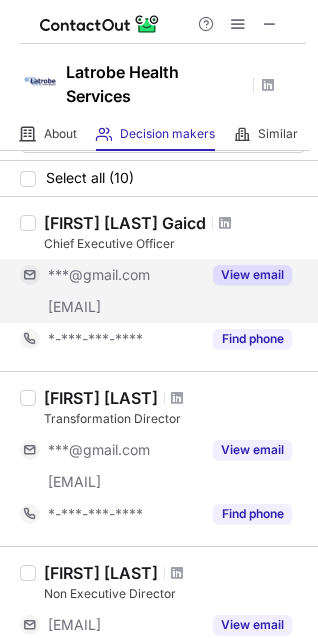 scroll, scrollTop: 0, scrollLeft: 0, axis: both 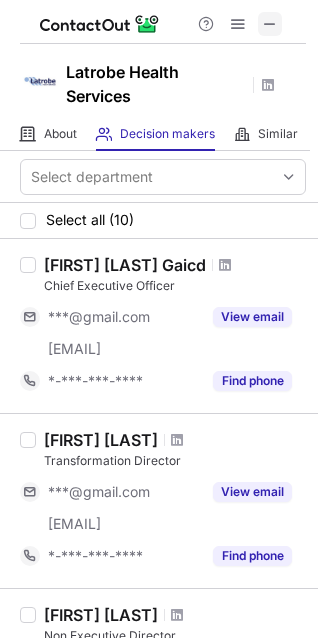 drag, startPoint x: 274, startPoint y: 22, endPoint x: 264, endPoint y: 25, distance: 10.440307 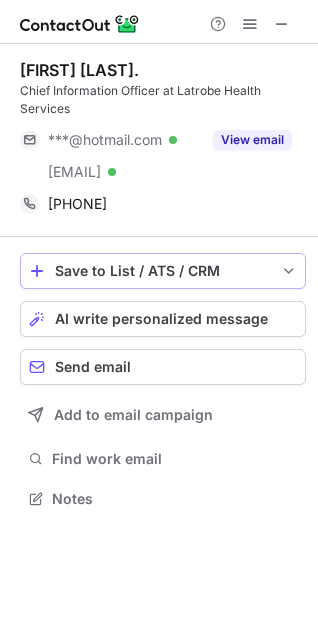 scroll, scrollTop: 10, scrollLeft: 10, axis: both 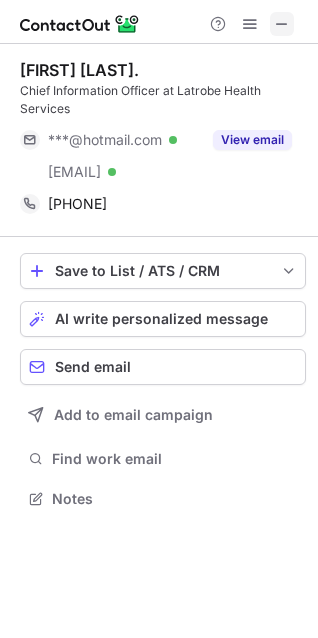 click at bounding box center (282, 24) 